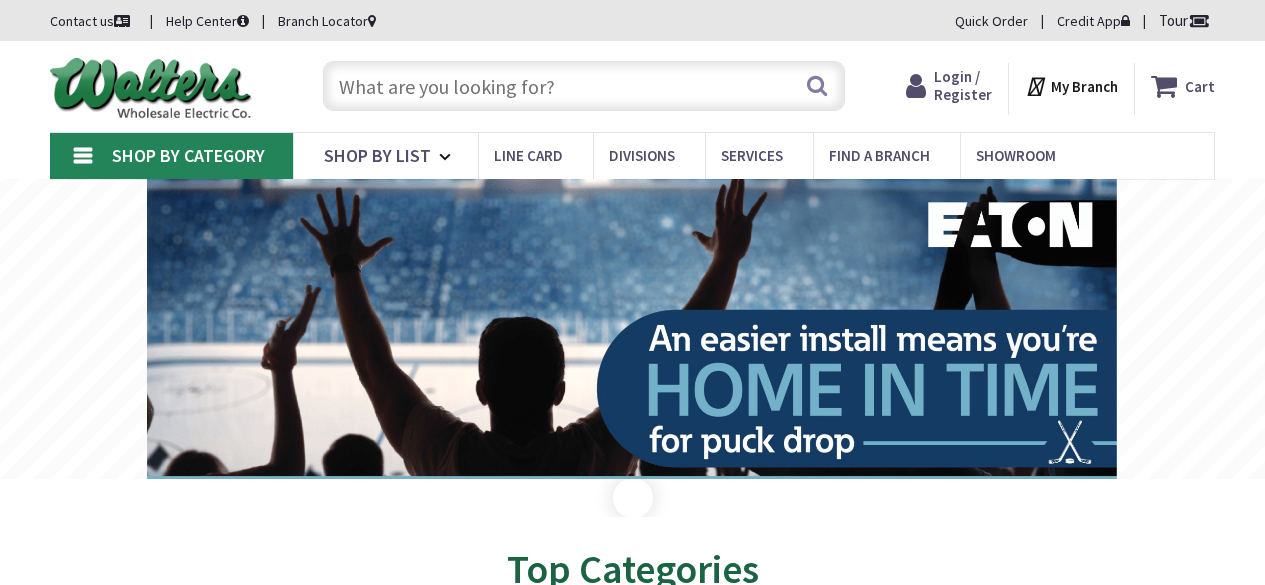 scroll, scrollTop: 0, scrollLeft: 0, axis: both 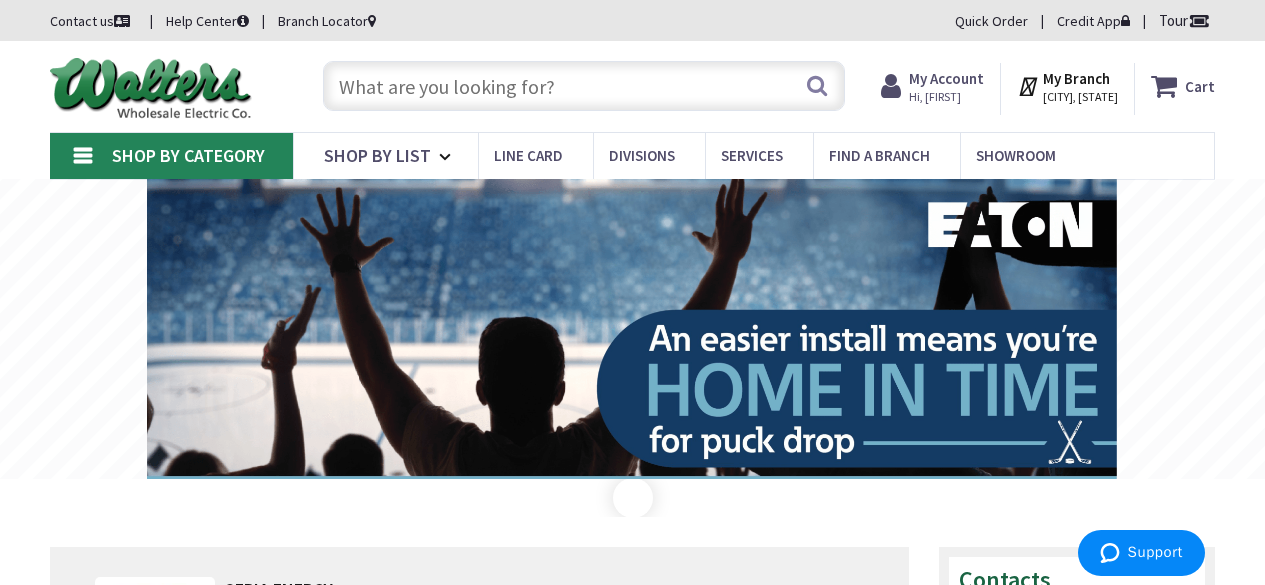 click at bounding box center (584, 86) 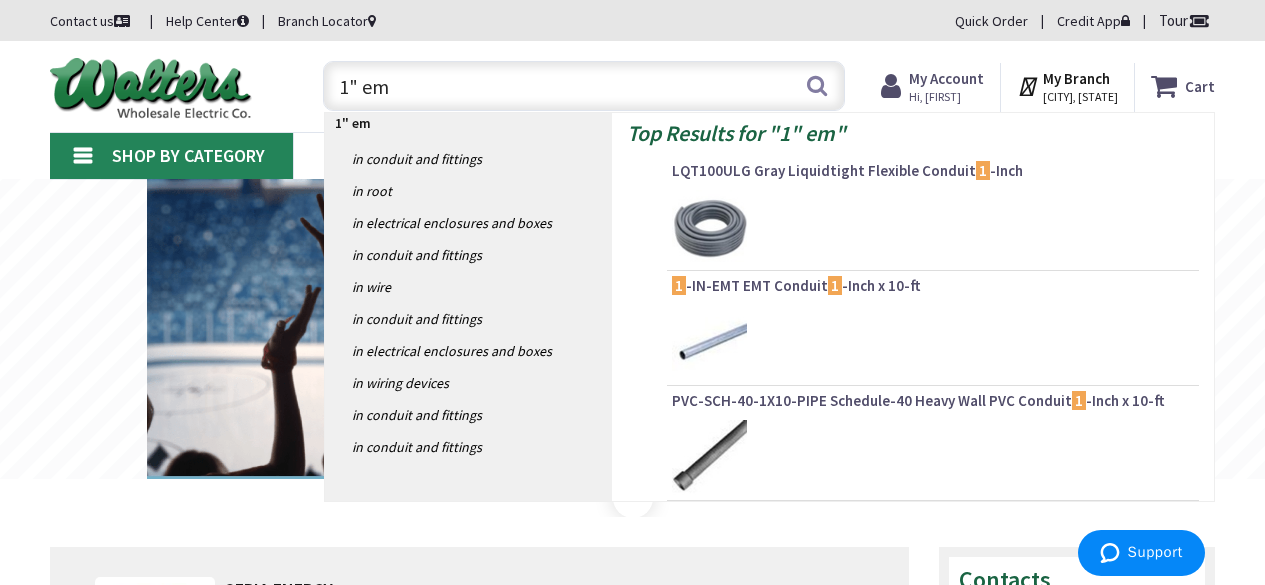 type on "1" emt" 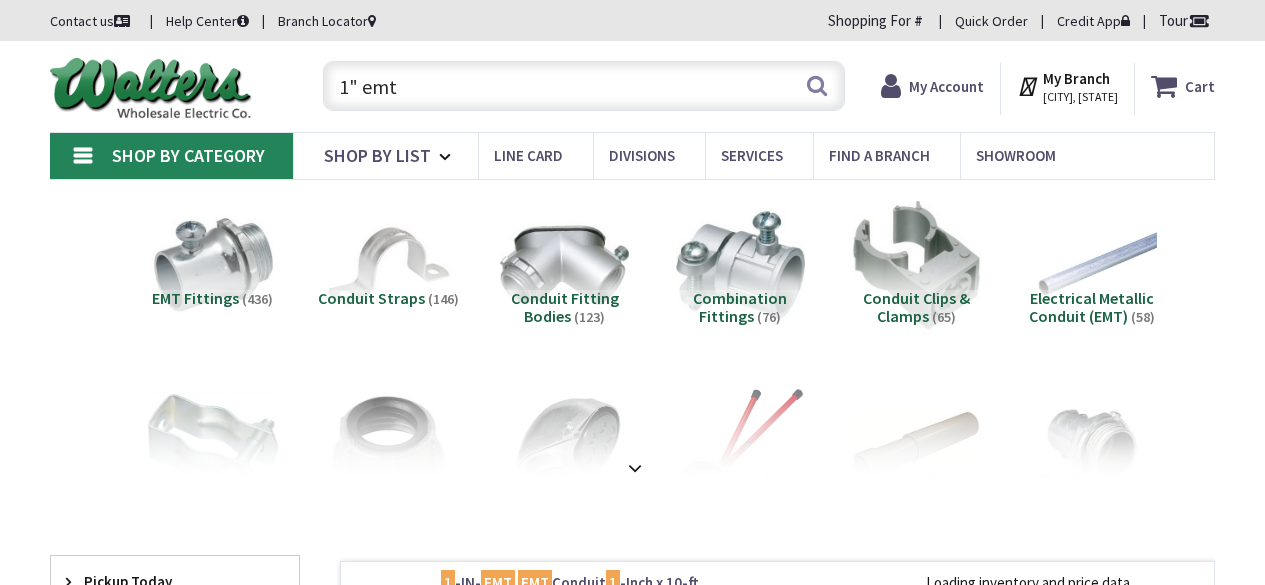 scroll, scrollTop: 0, scrollLeft: 0, axis: both 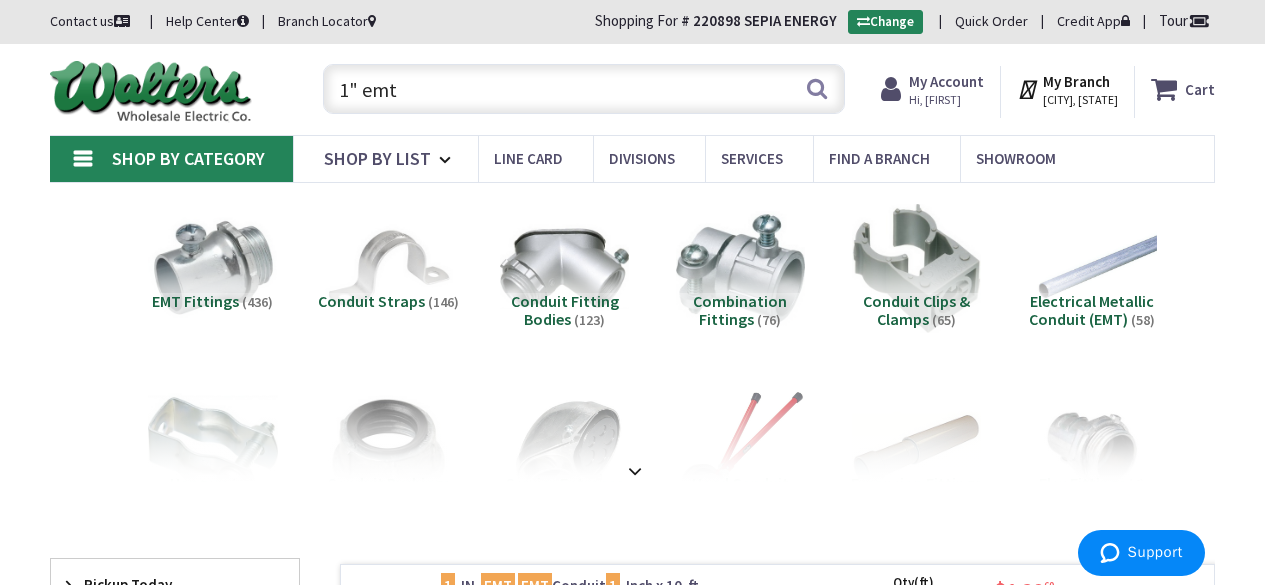 click on "1" emt" at bounding box center [584, 89] 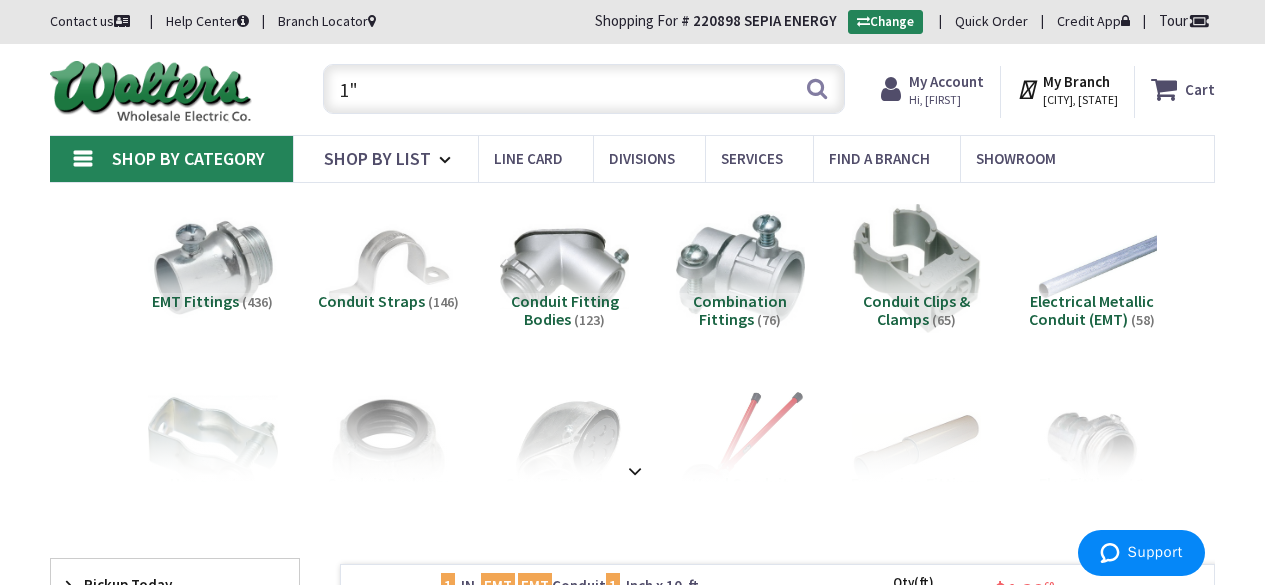 type on "1" 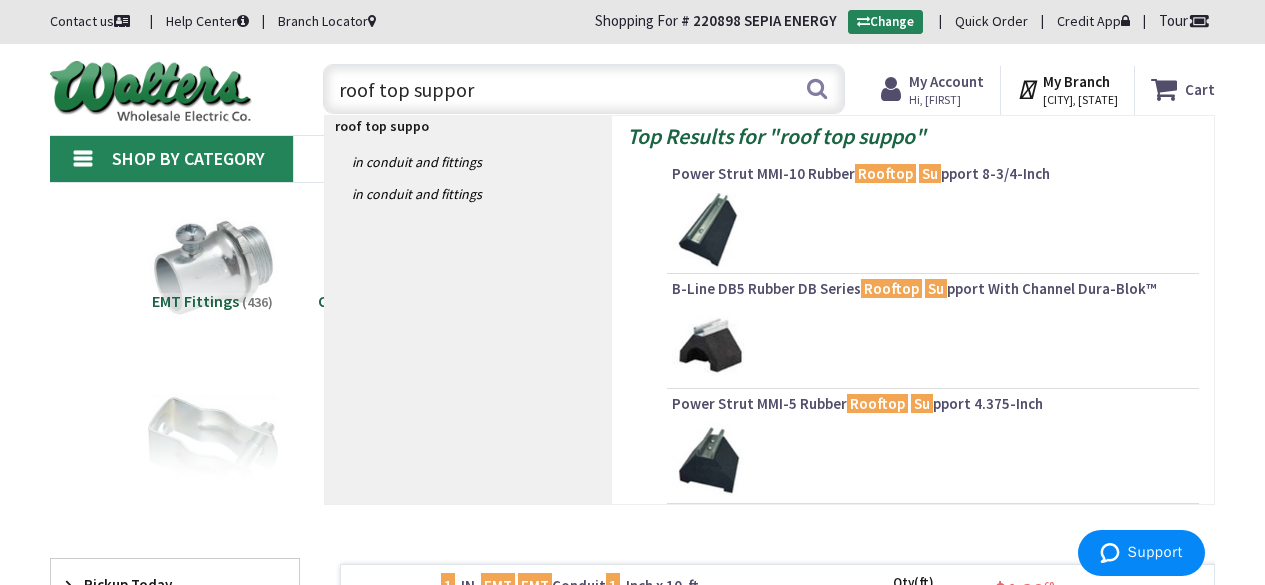 type on "roof top support" 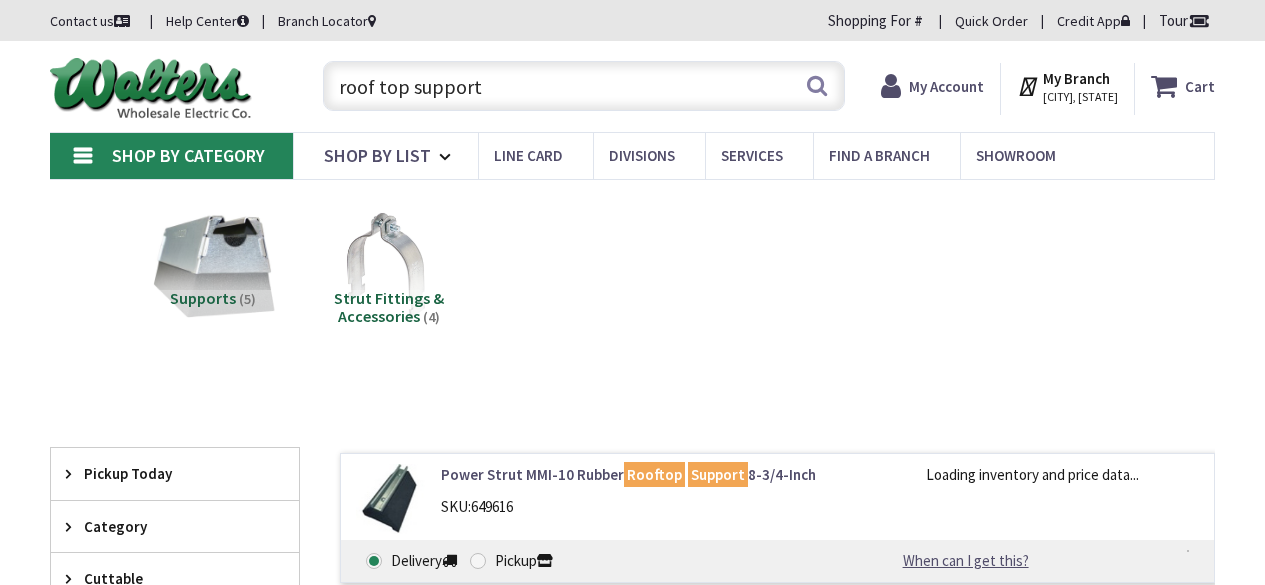 scroll, scrollTop: 0, scrollLeft: 0, axis: both 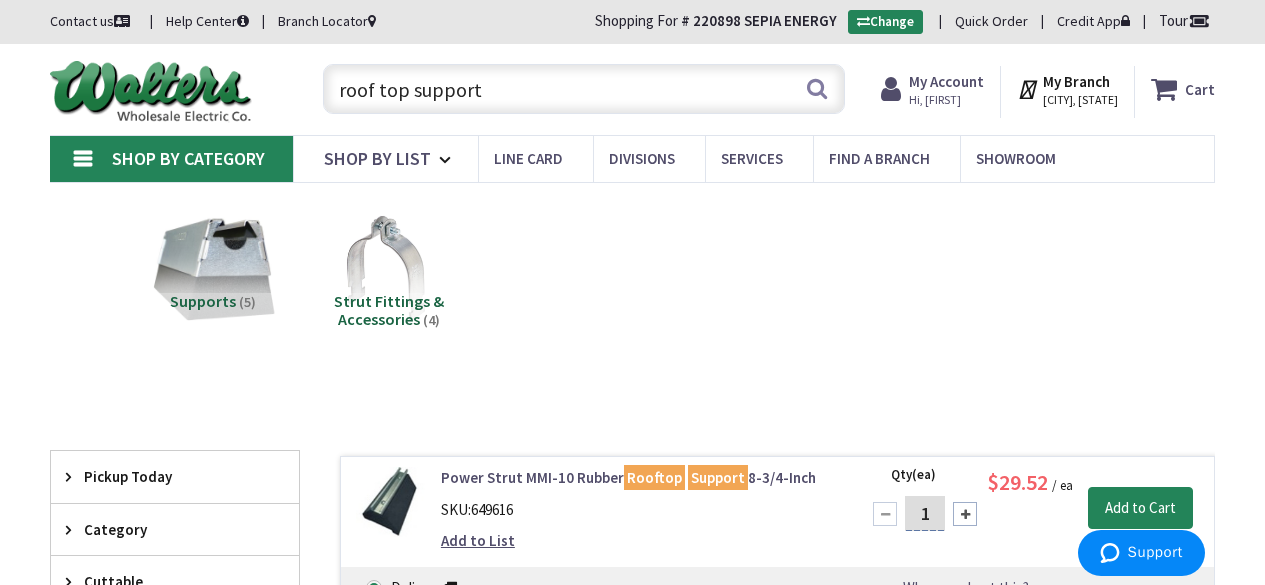click on "roof top support" at bounding box center (584, 89) 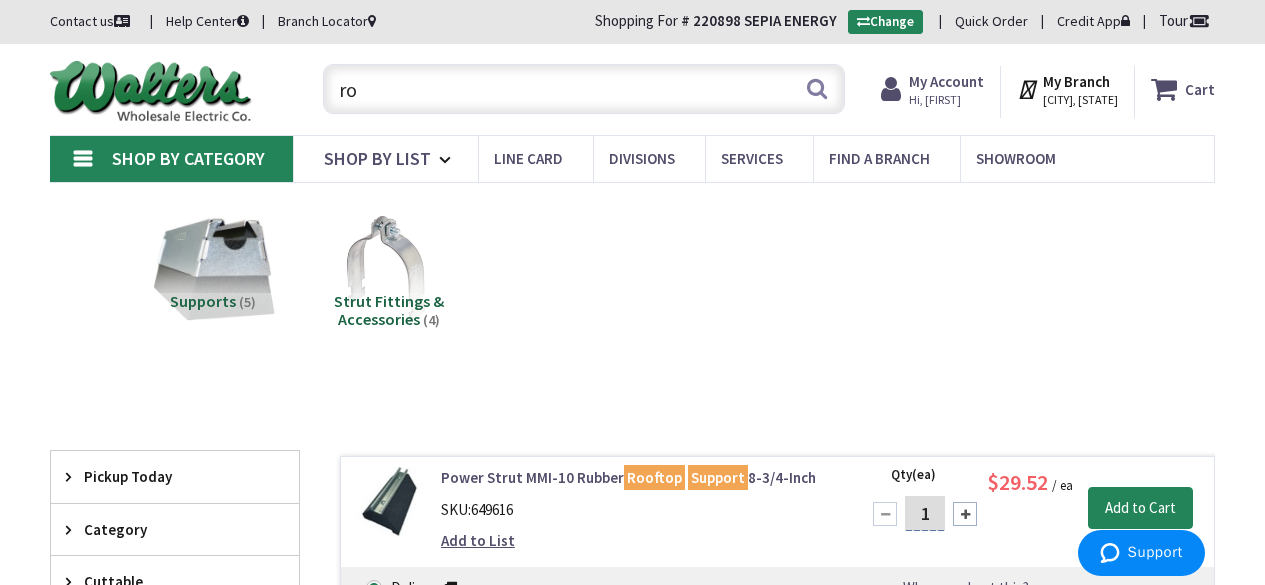 type on "r" 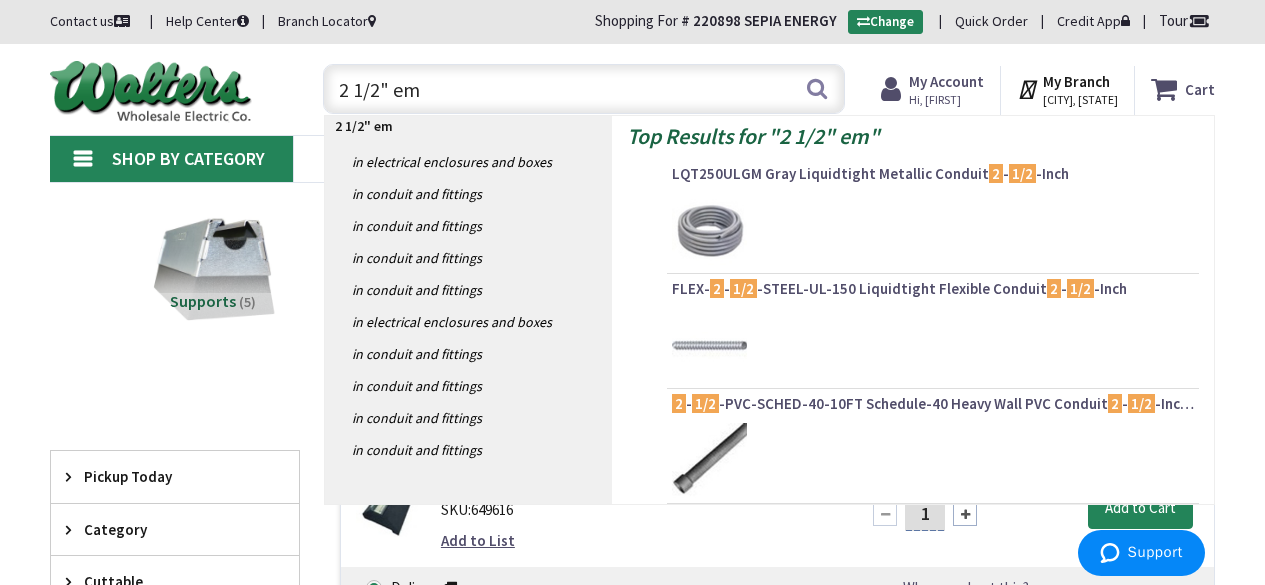 type on "2 1/2" emt" 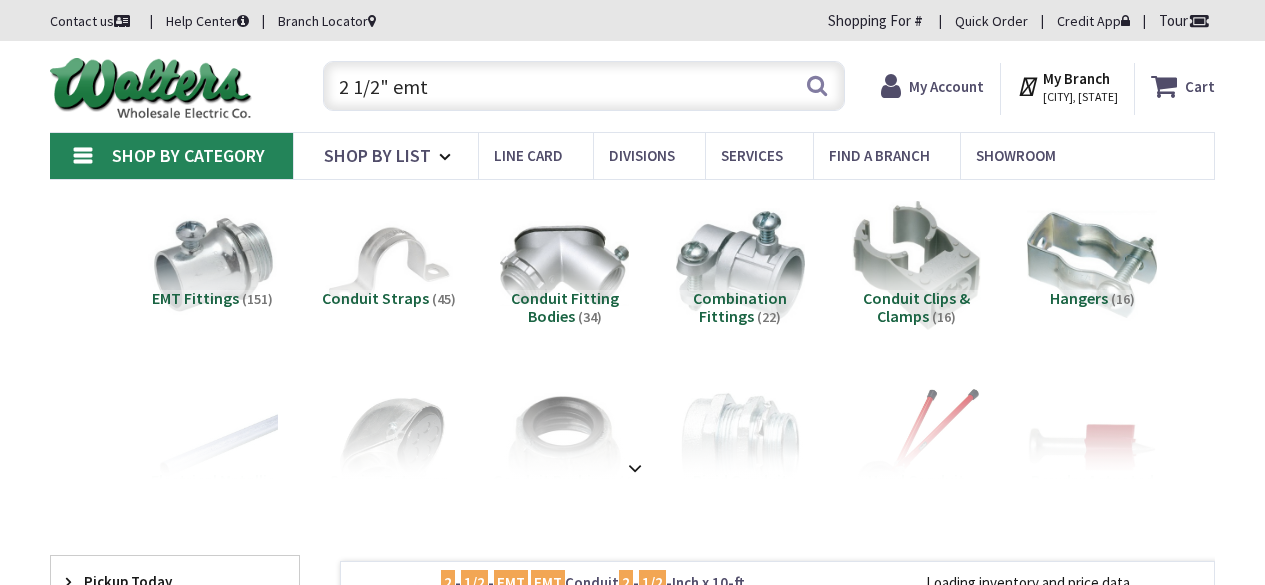 scroll, scrollTop: 0, scrollLeft: 0, axis: both 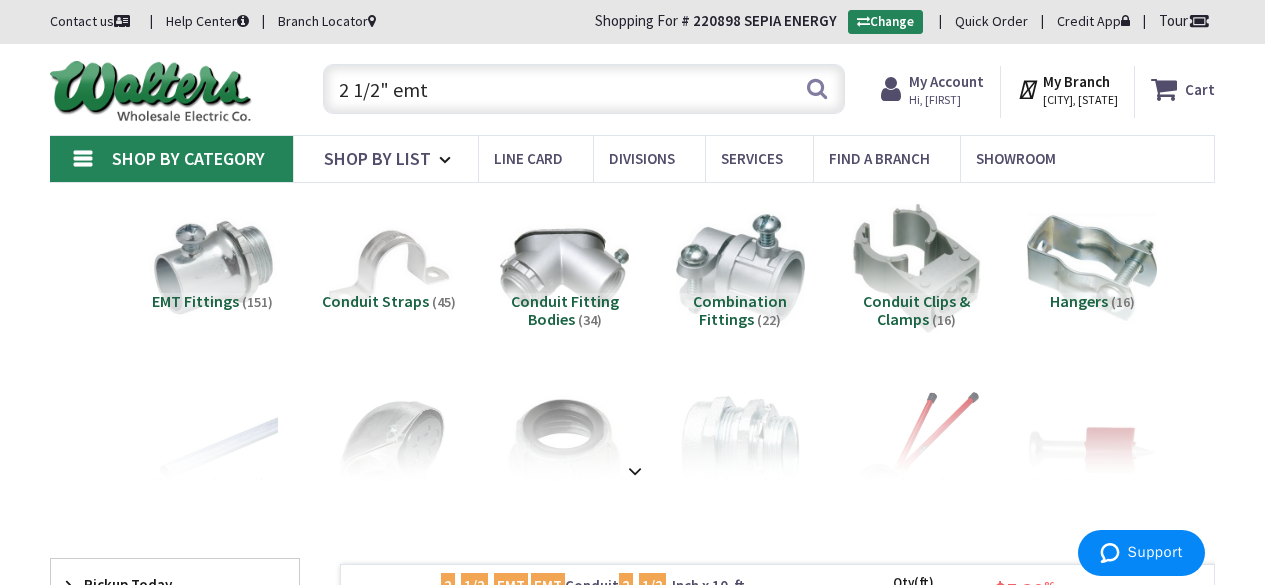 click on "2 1/2" emt" at bounding box center [584, 89] 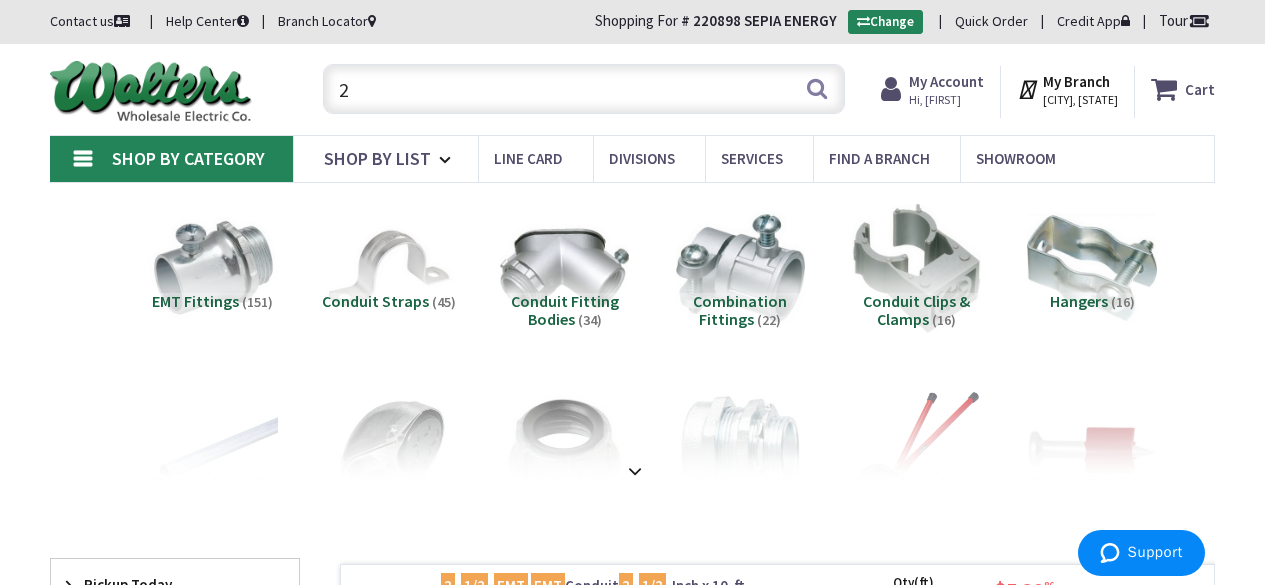 type on "2" 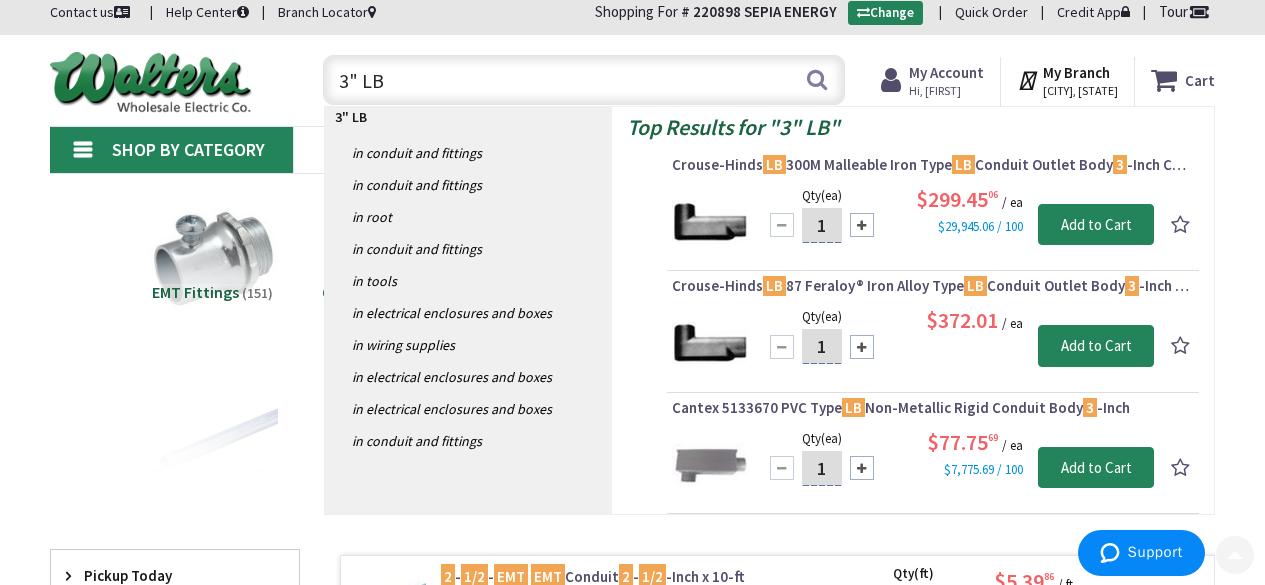 scroll, scrollTop: 0, scrollLeft: 0, axis: both 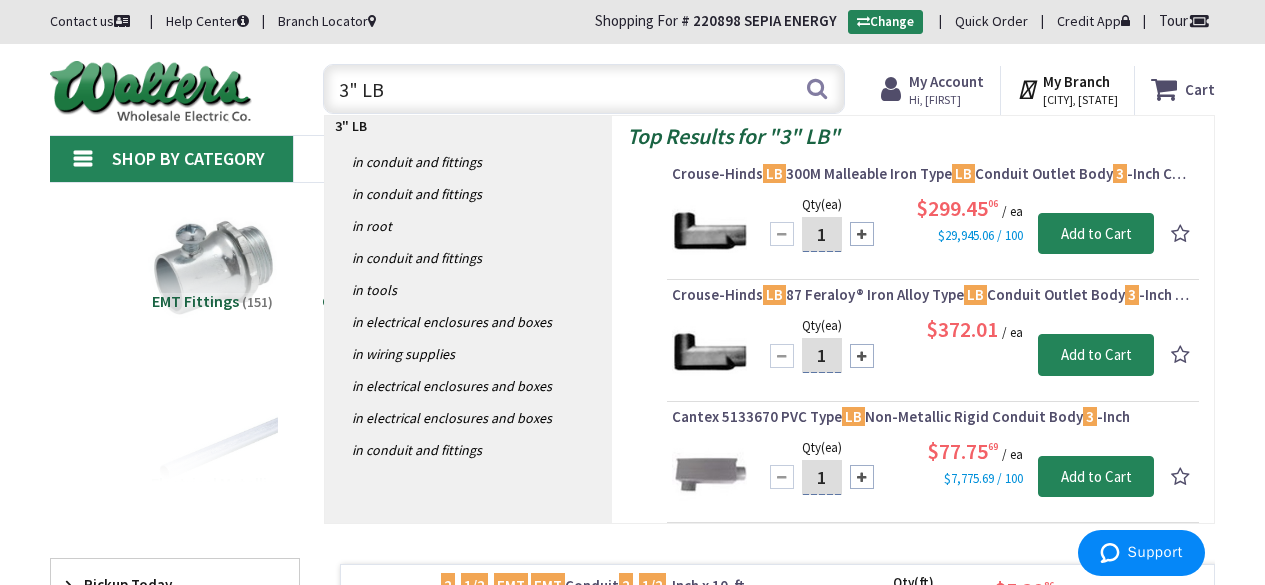 type on "3" LB" 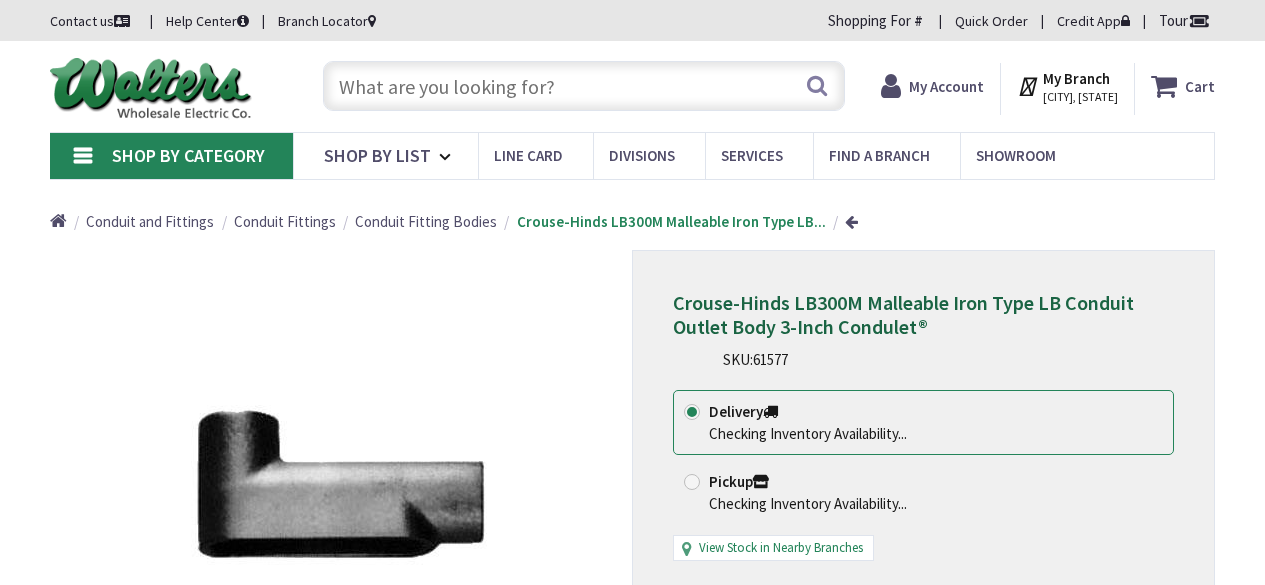 scroll, scrollTop: 0, scrollLeft: 0, axis: both 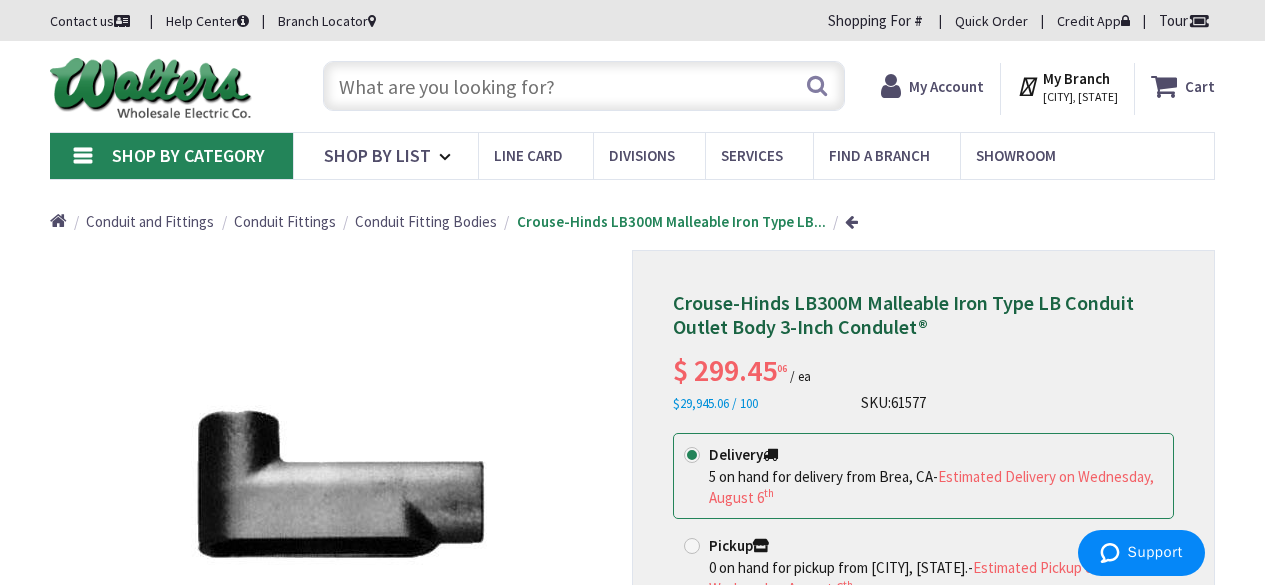 click at bounding box center (584, 86) 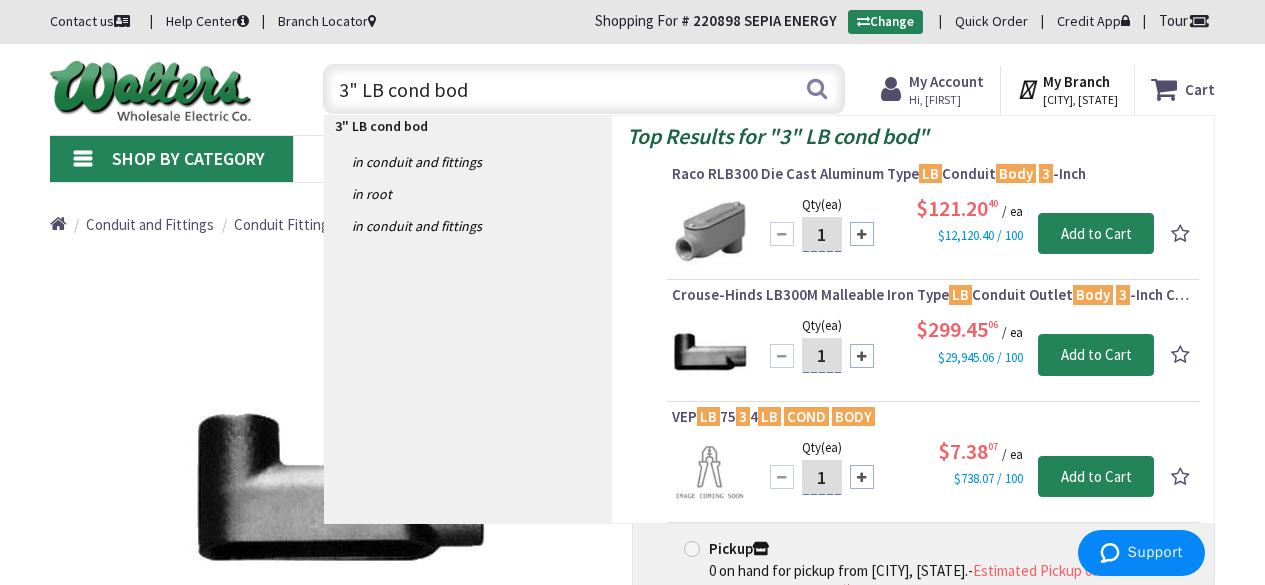 click on "3" LB cond bod" at bounding box center [584, 89] 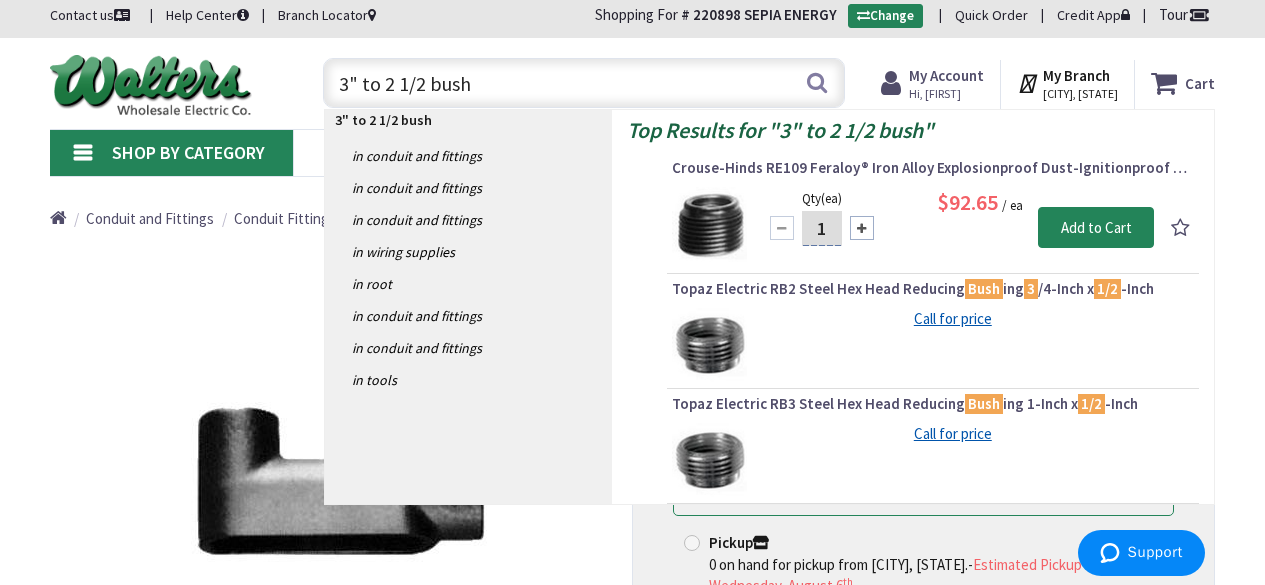scroll, scrollTop: 0, scrollLeft: 0, axis: both 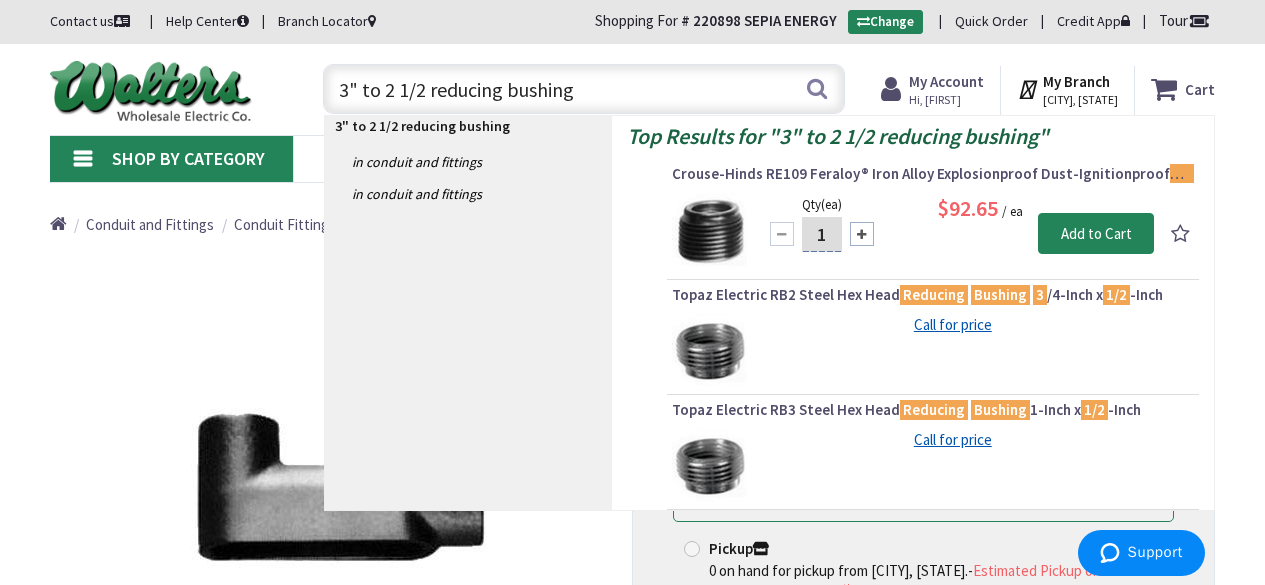 click on "3" to 2 1/2 reducing bushing" at bounding box center [584, 89] 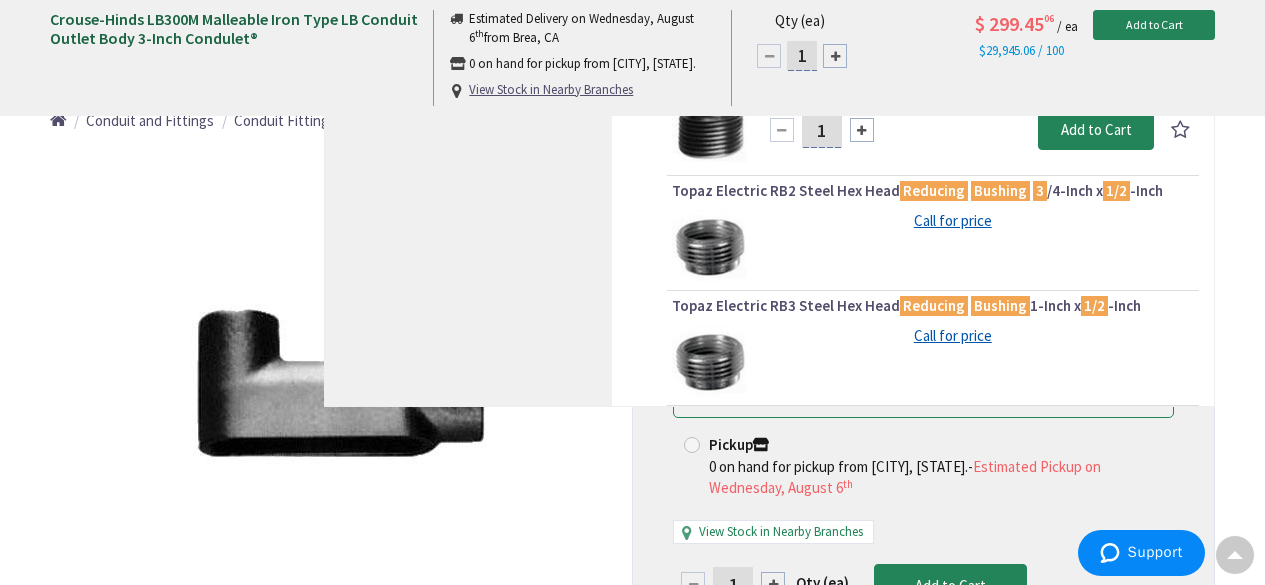 scroll, scrollTop: 100, scrollLeft: 0, axis: vertical 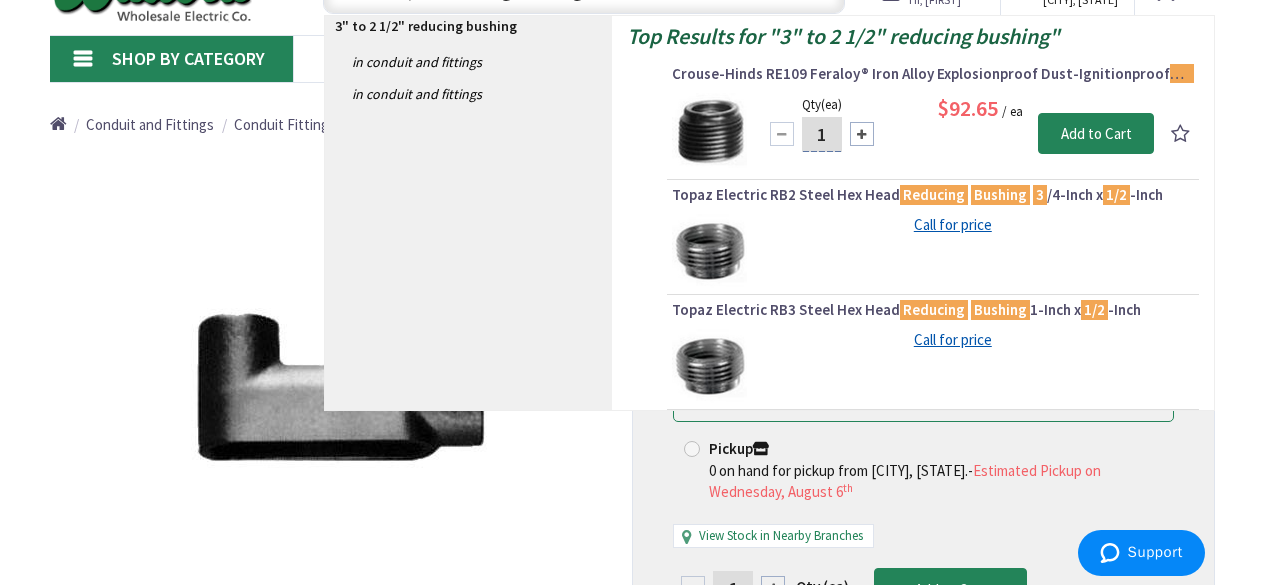 type on "3" to 2 1/2" reducing bushing" 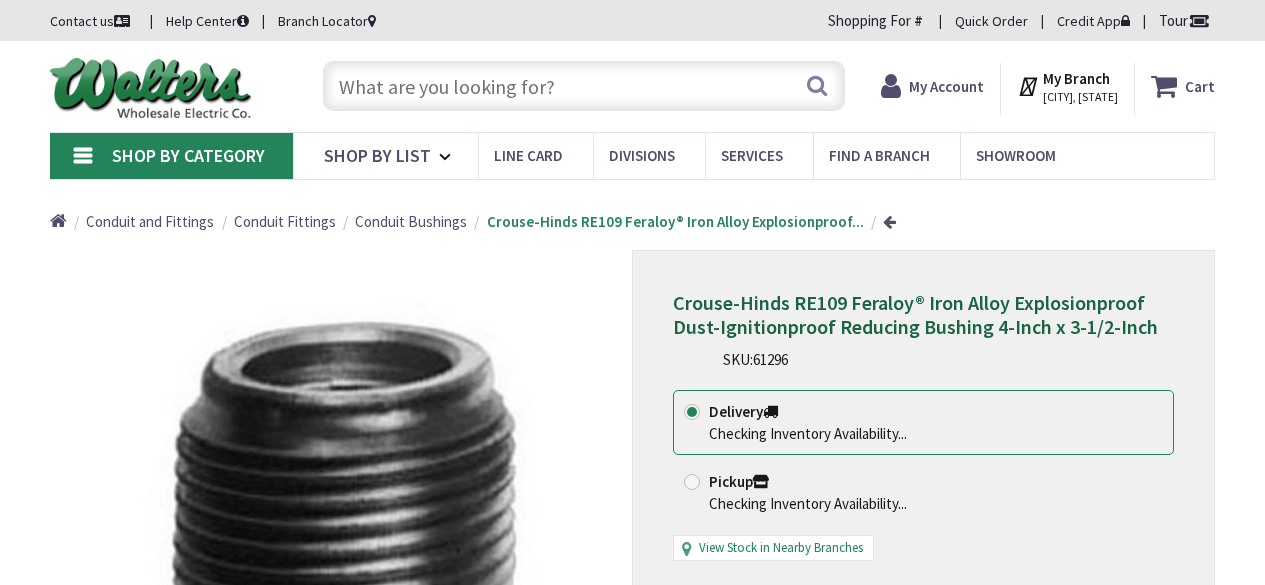 scroll, scrollTop: 0, scrollLeft: 0, axis: both 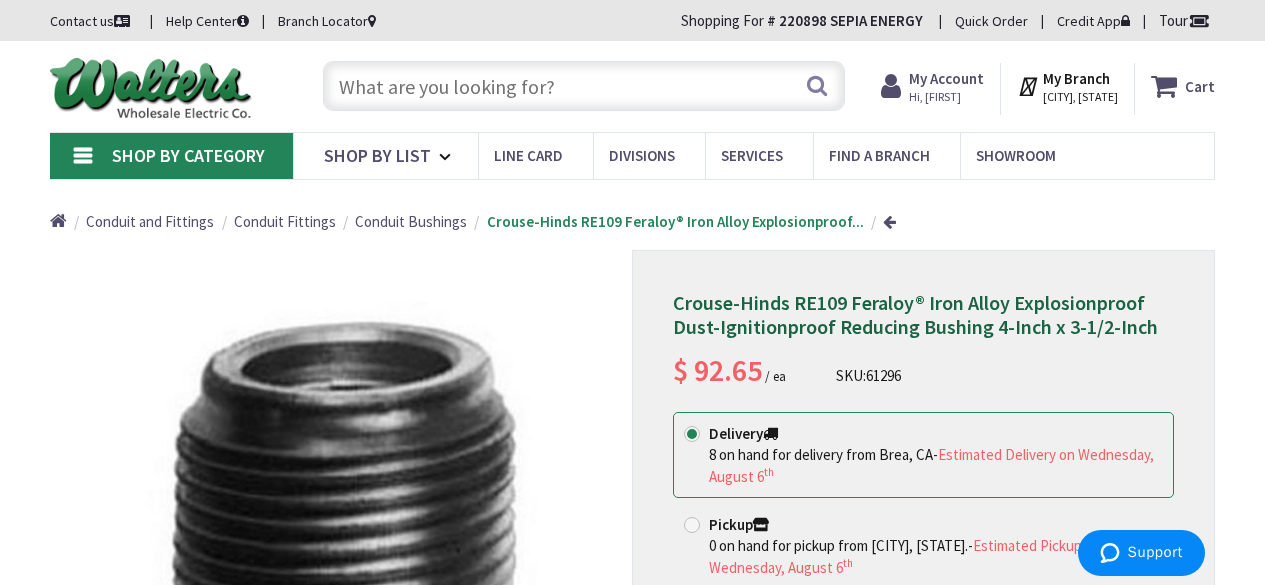 click at bounding box center (584, 86) 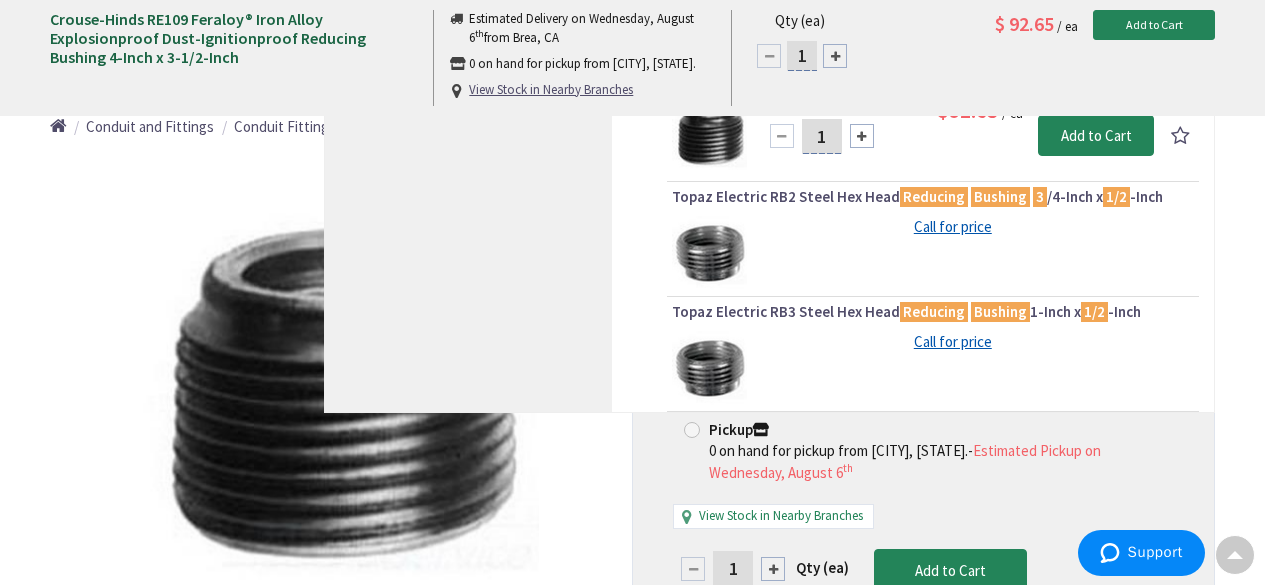 scroll, scrollTop: 0, scrollLeft: 0, axis: both 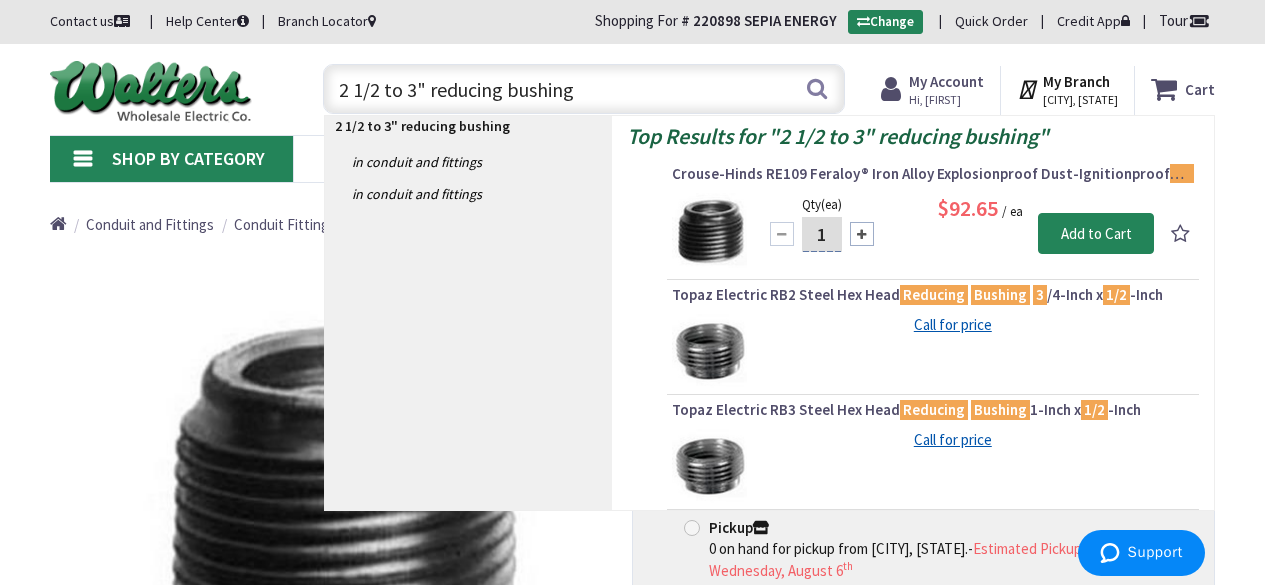 click on "2 1/2 to 3" reducing bushing" at bounding box center (584, 89) 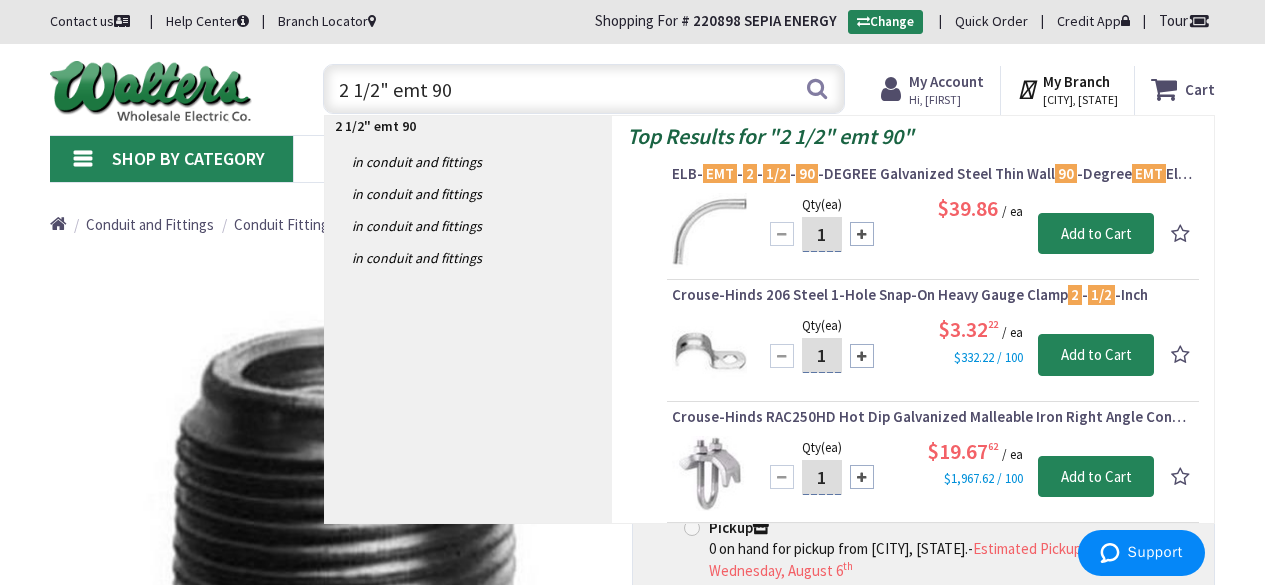 click on "2 1/2" emt 90" at bounding box center (584, 89) 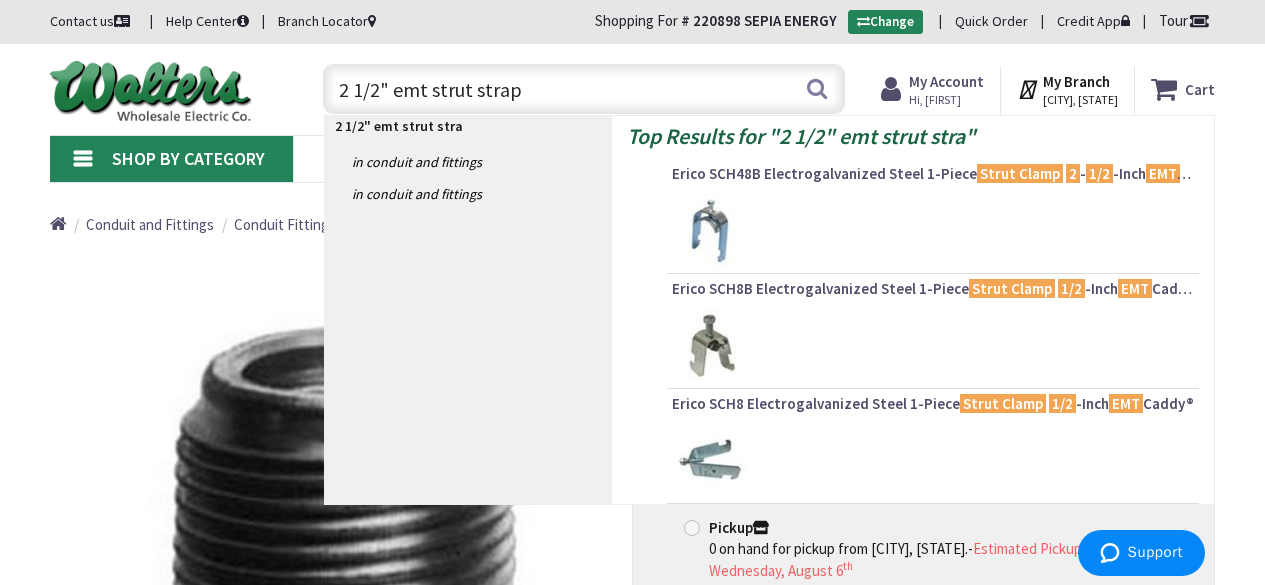 type on "2 1/2" emt strut straps" 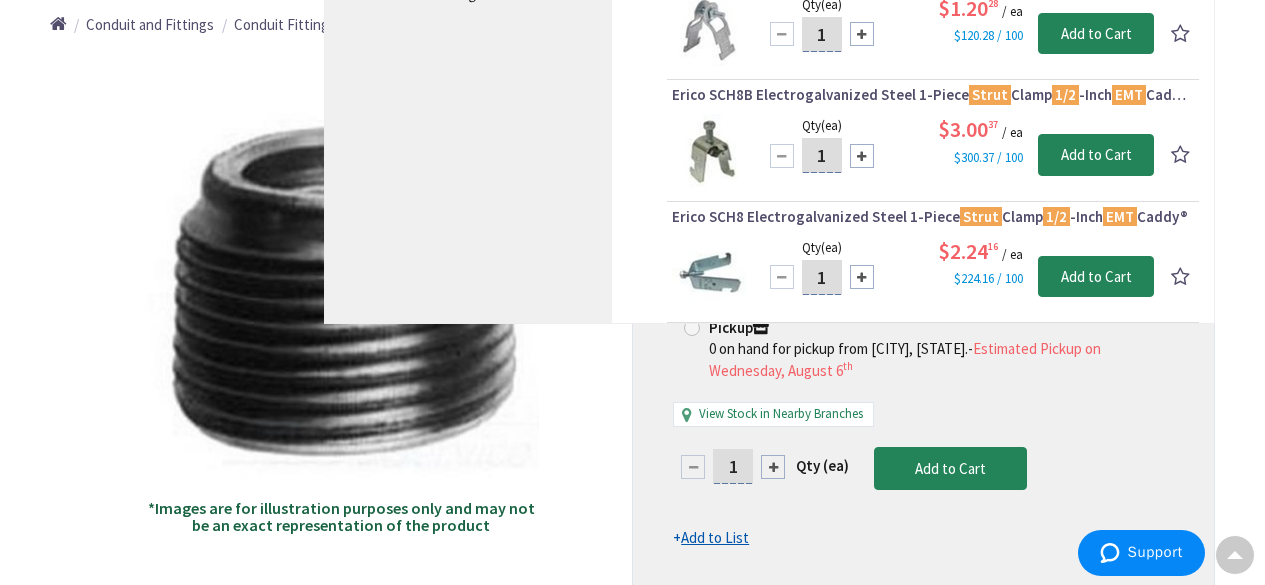 scroll, scrollTop: 0, scrollLeft: 0, axis: both 